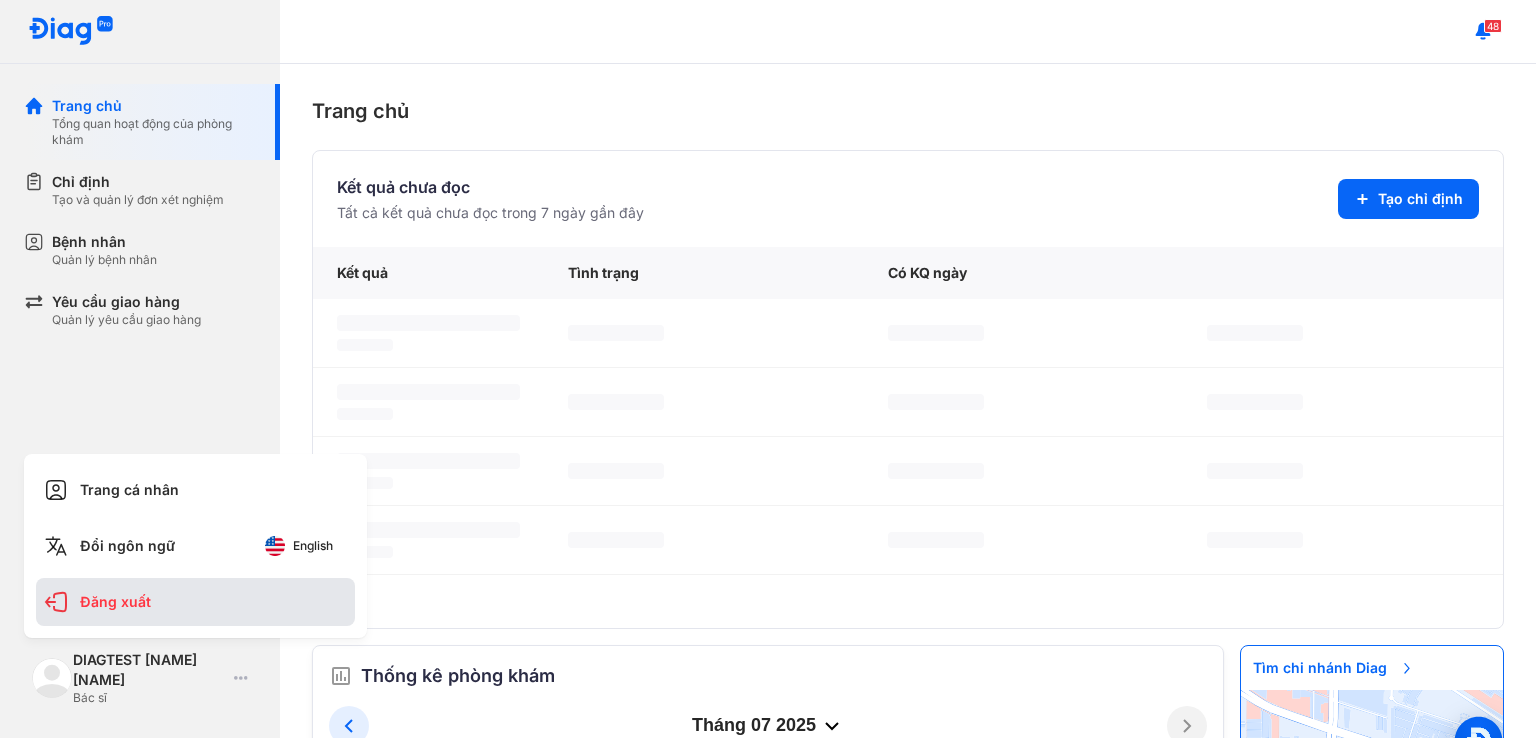 scroll, scrollTop: 0, scrollLeft: 0, axis: both 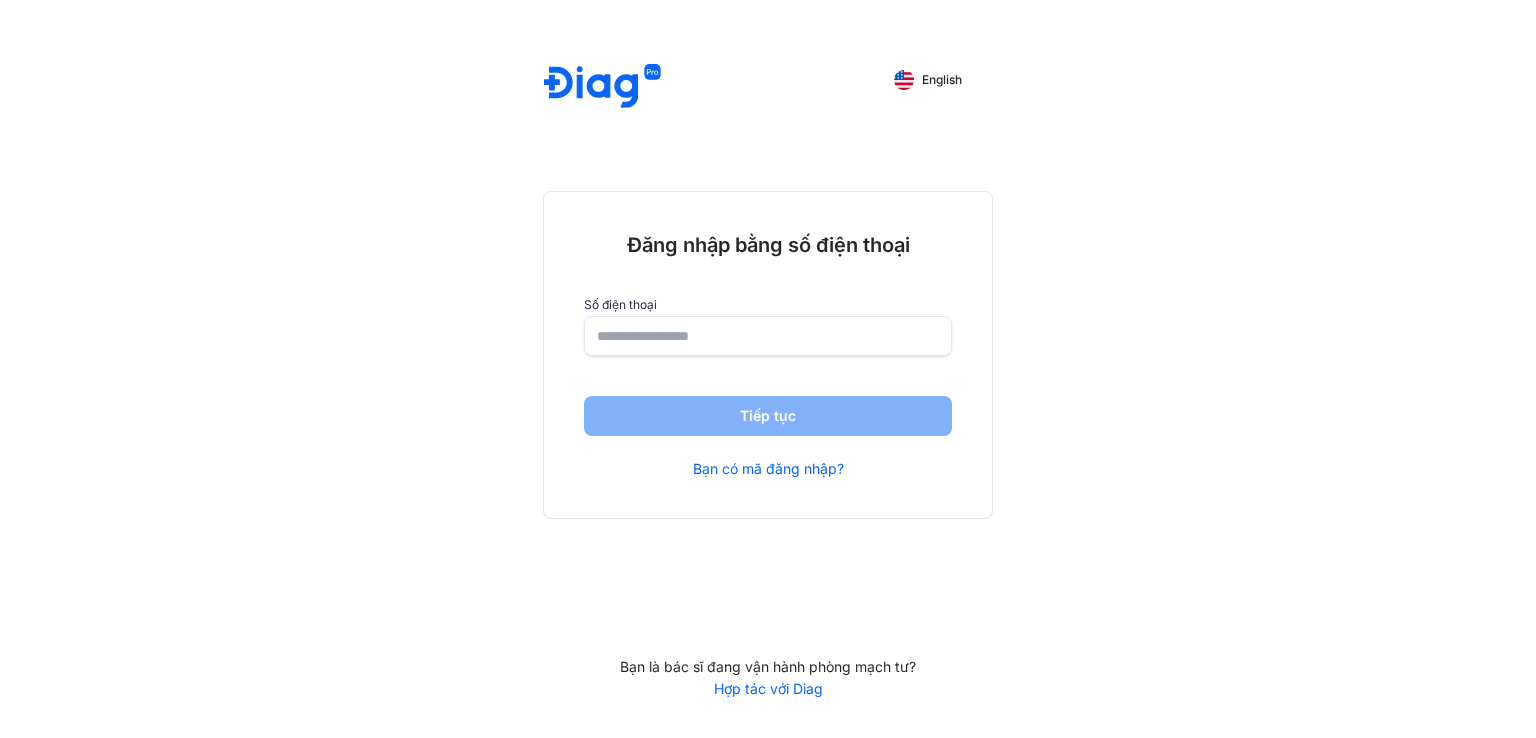 click on "Đăng nhập bằng số điện thoại Số điện thoại Tiếp tục  Bạn có mã đăng nhập?" 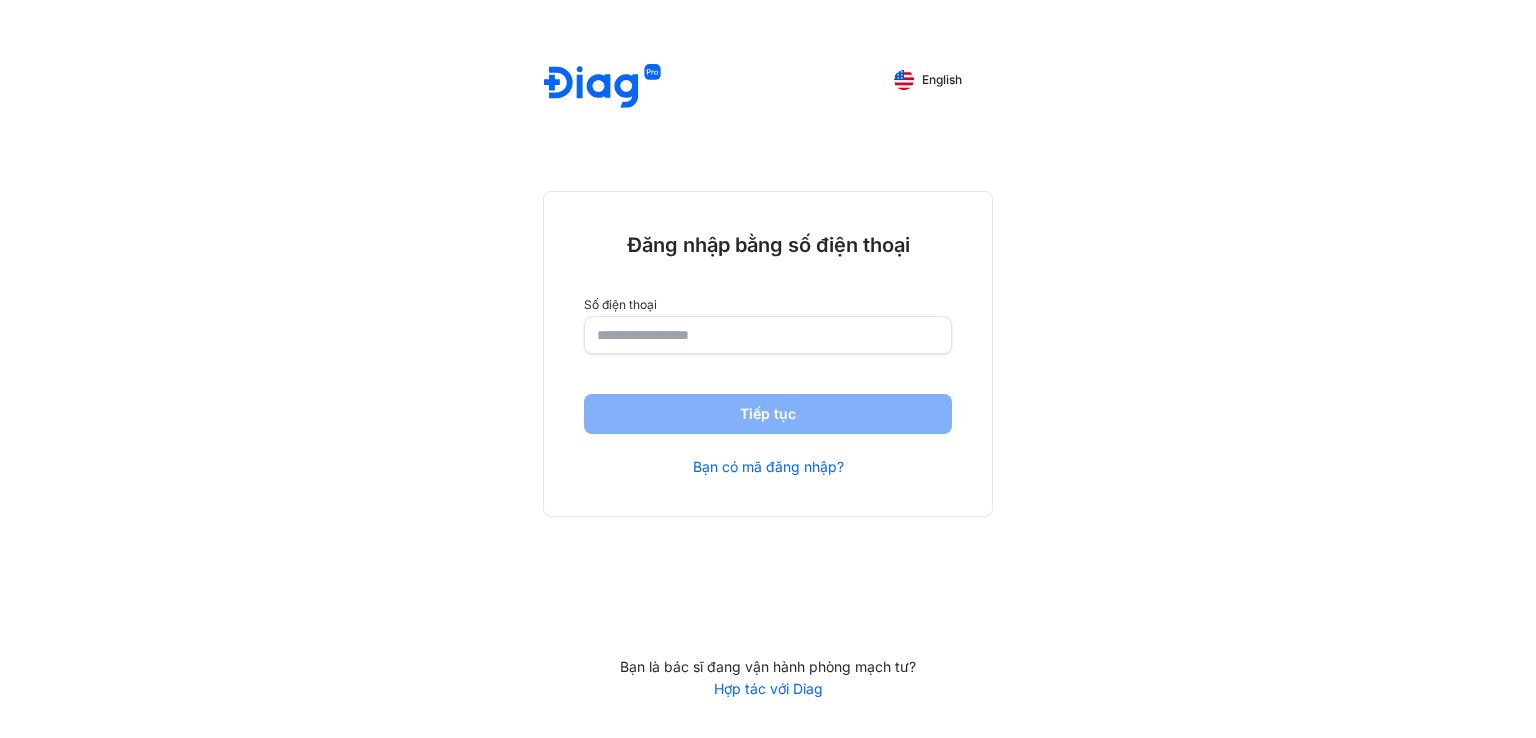 click 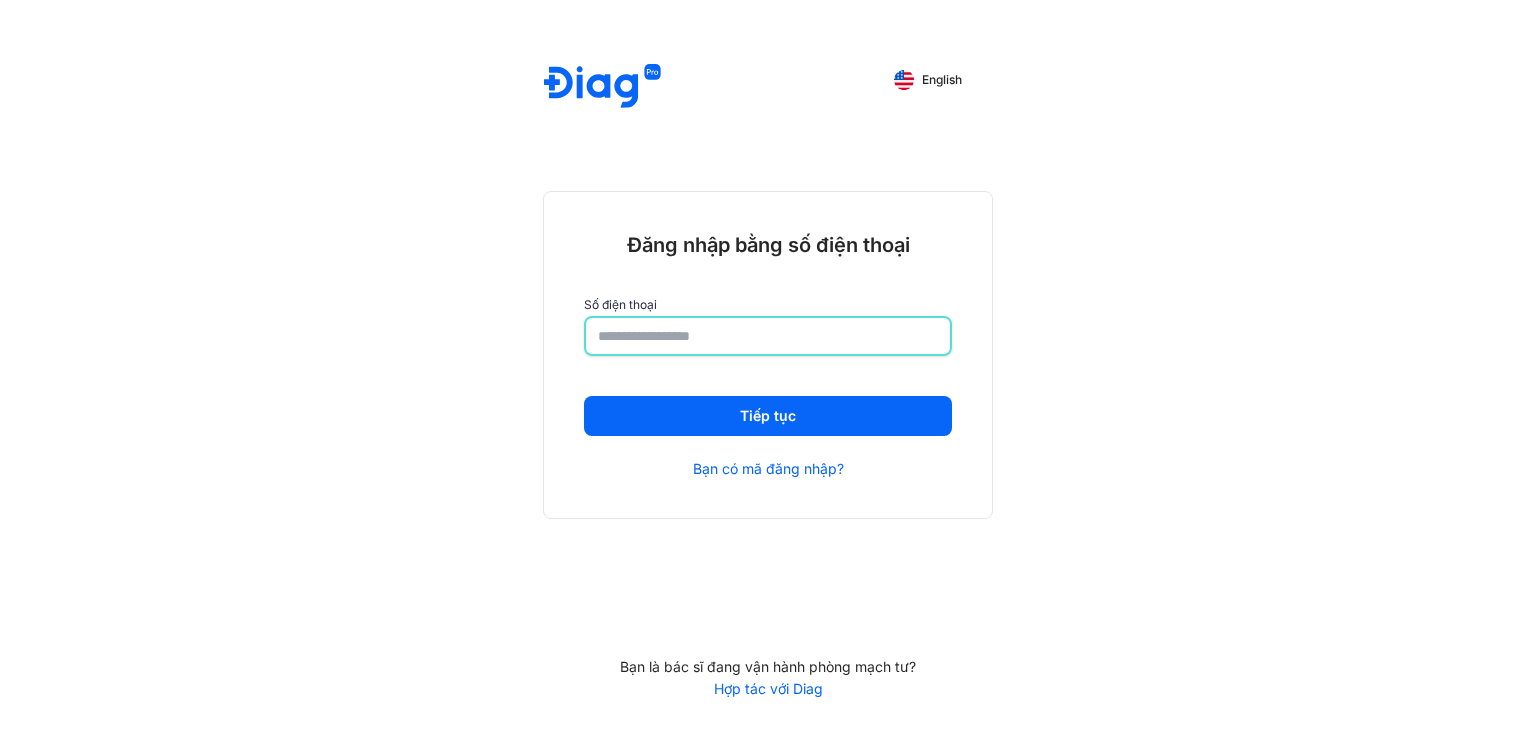 type on "**********" 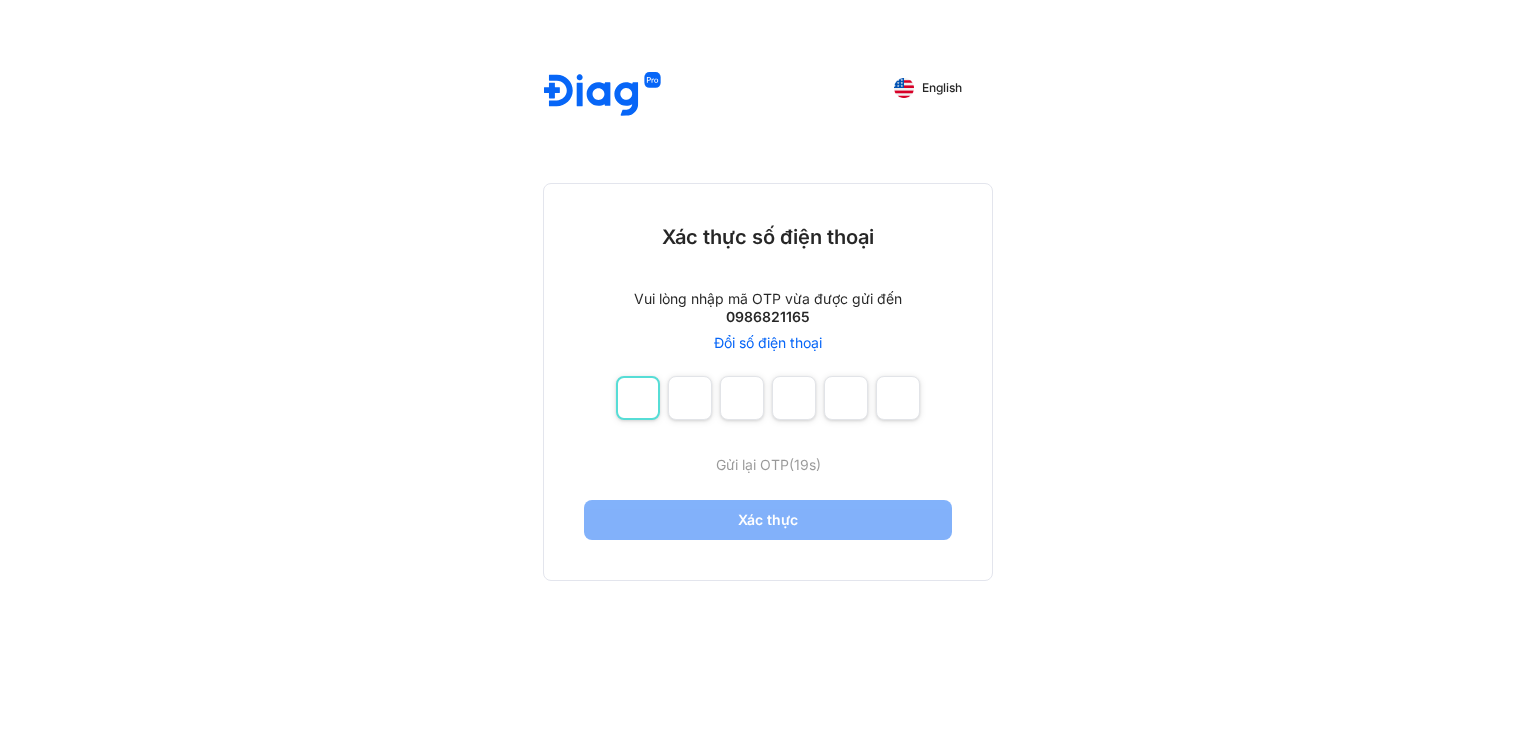 click at bounding box center [638, 398] 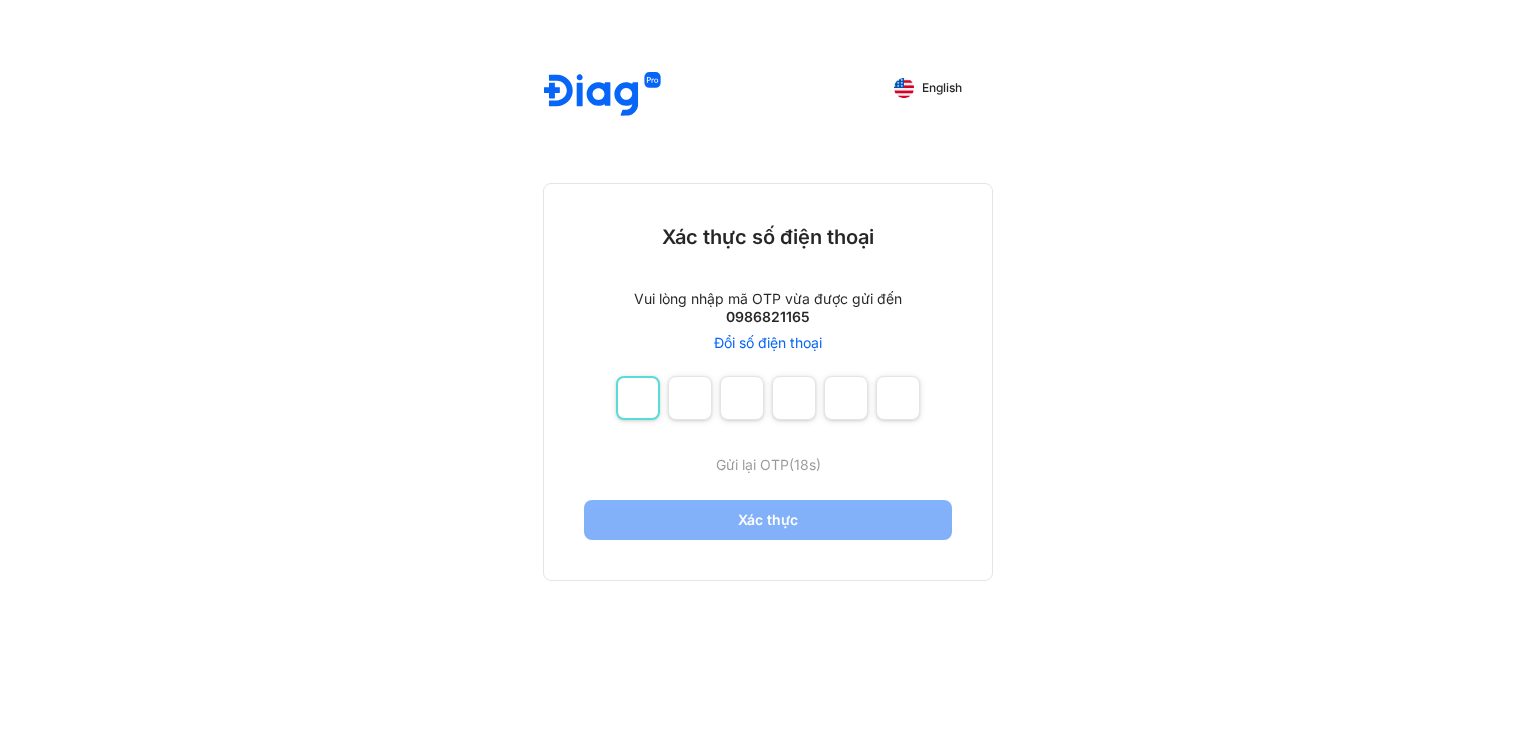 type on "*" 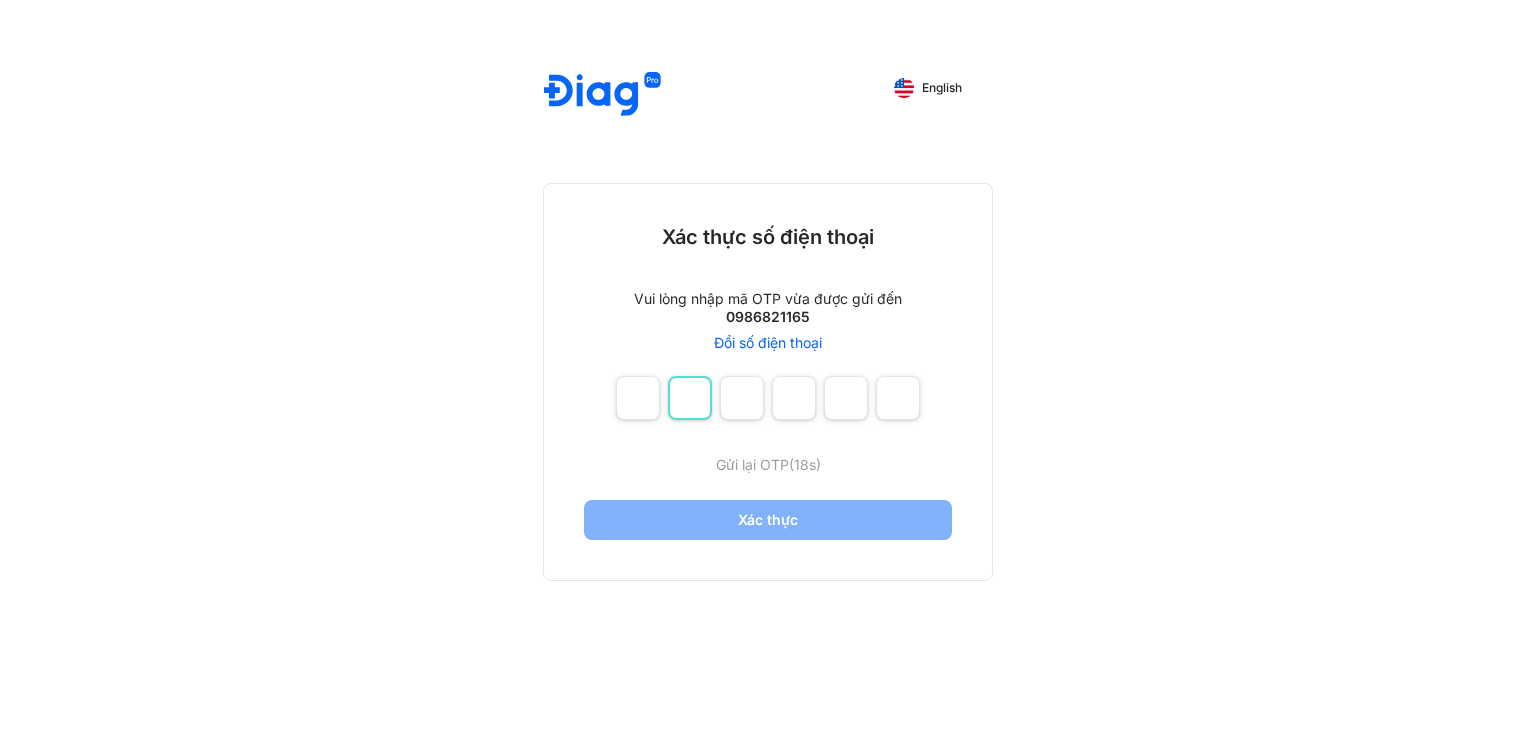type on "*" 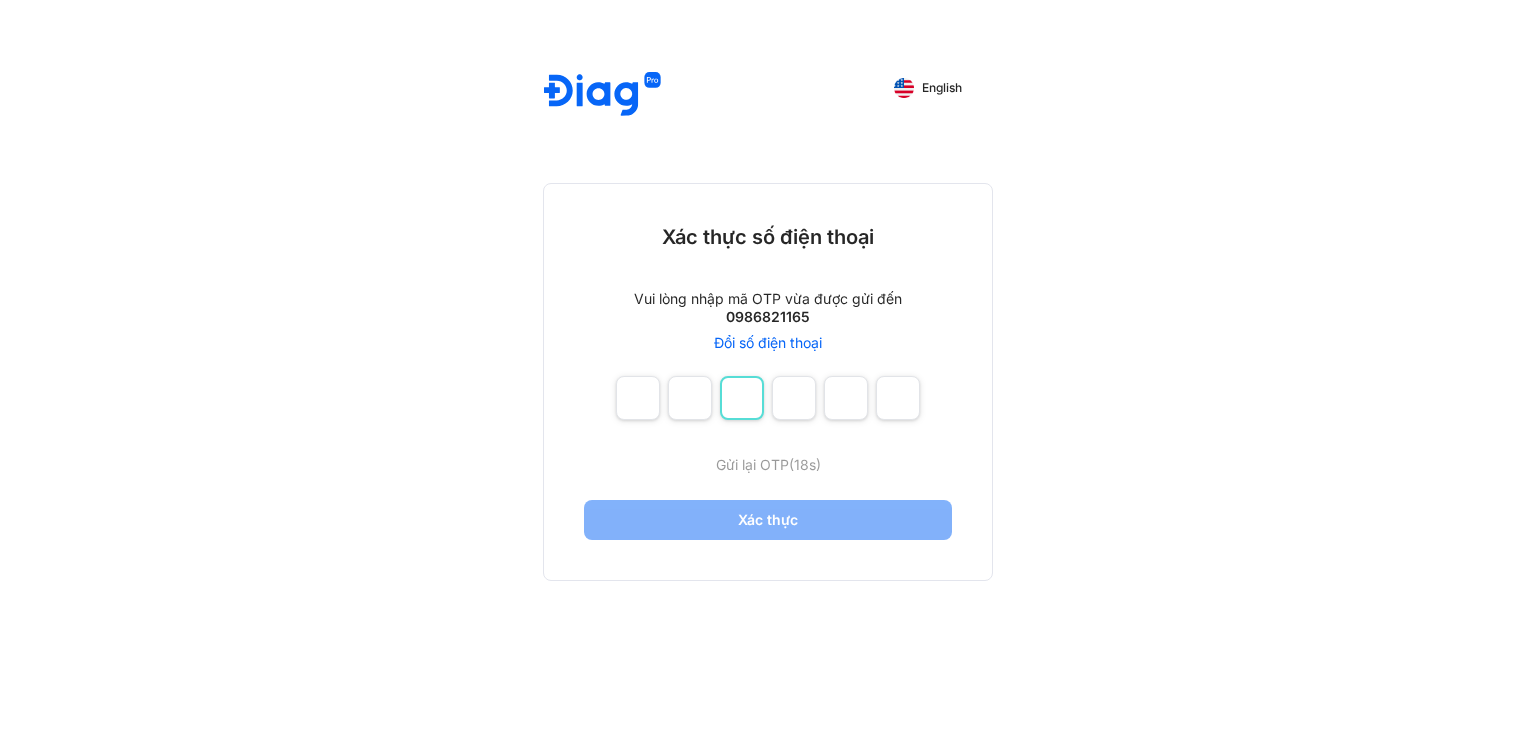 type on "*" 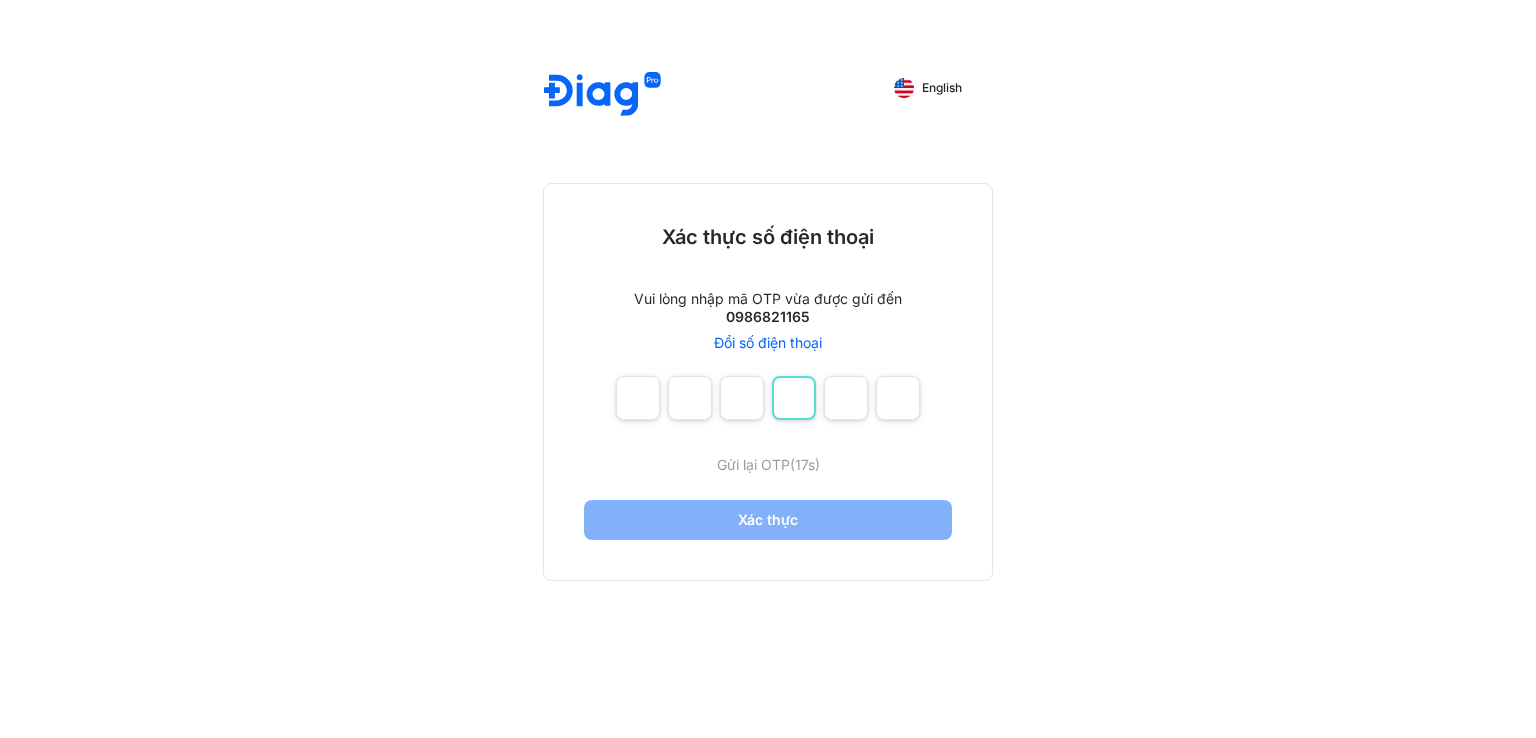 type on "*" 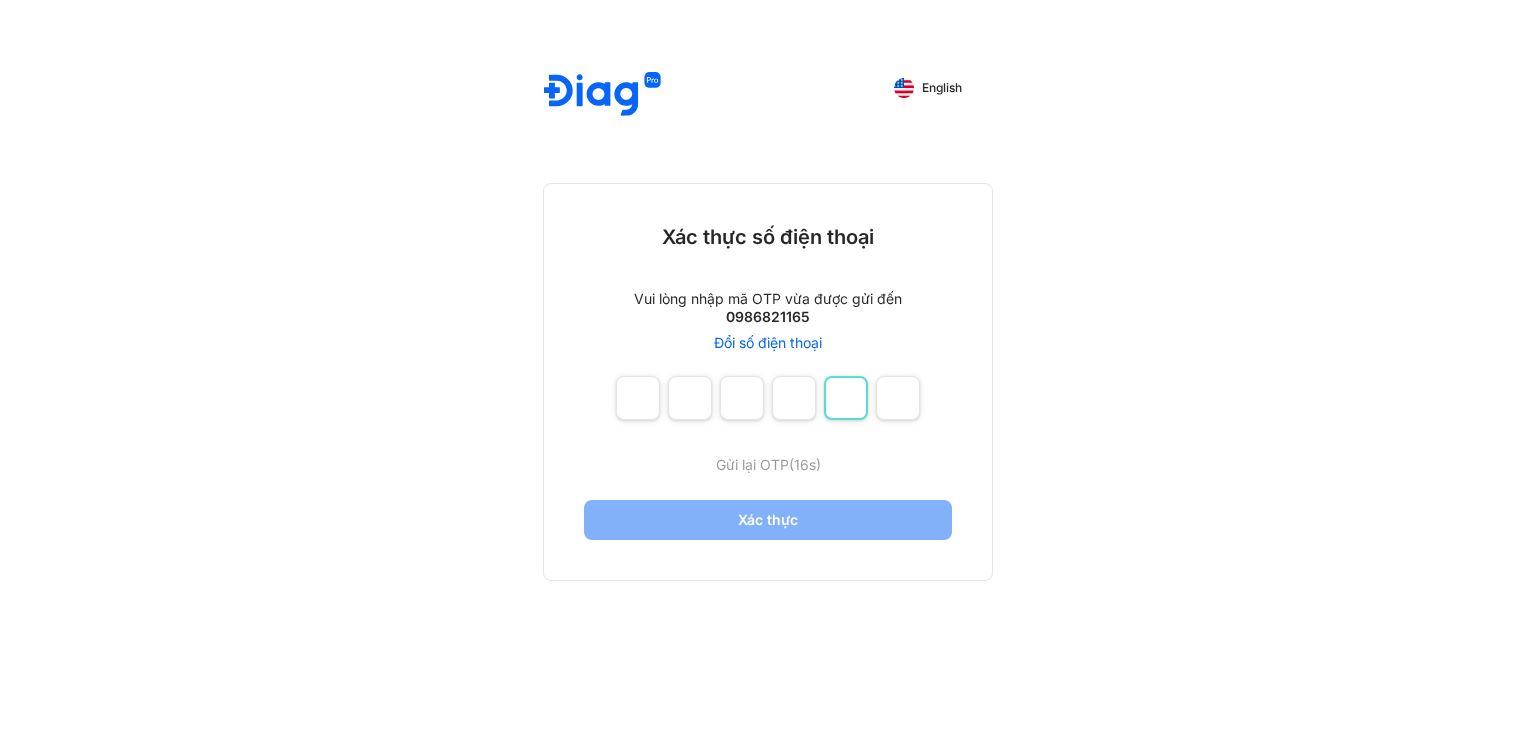 type on "*" 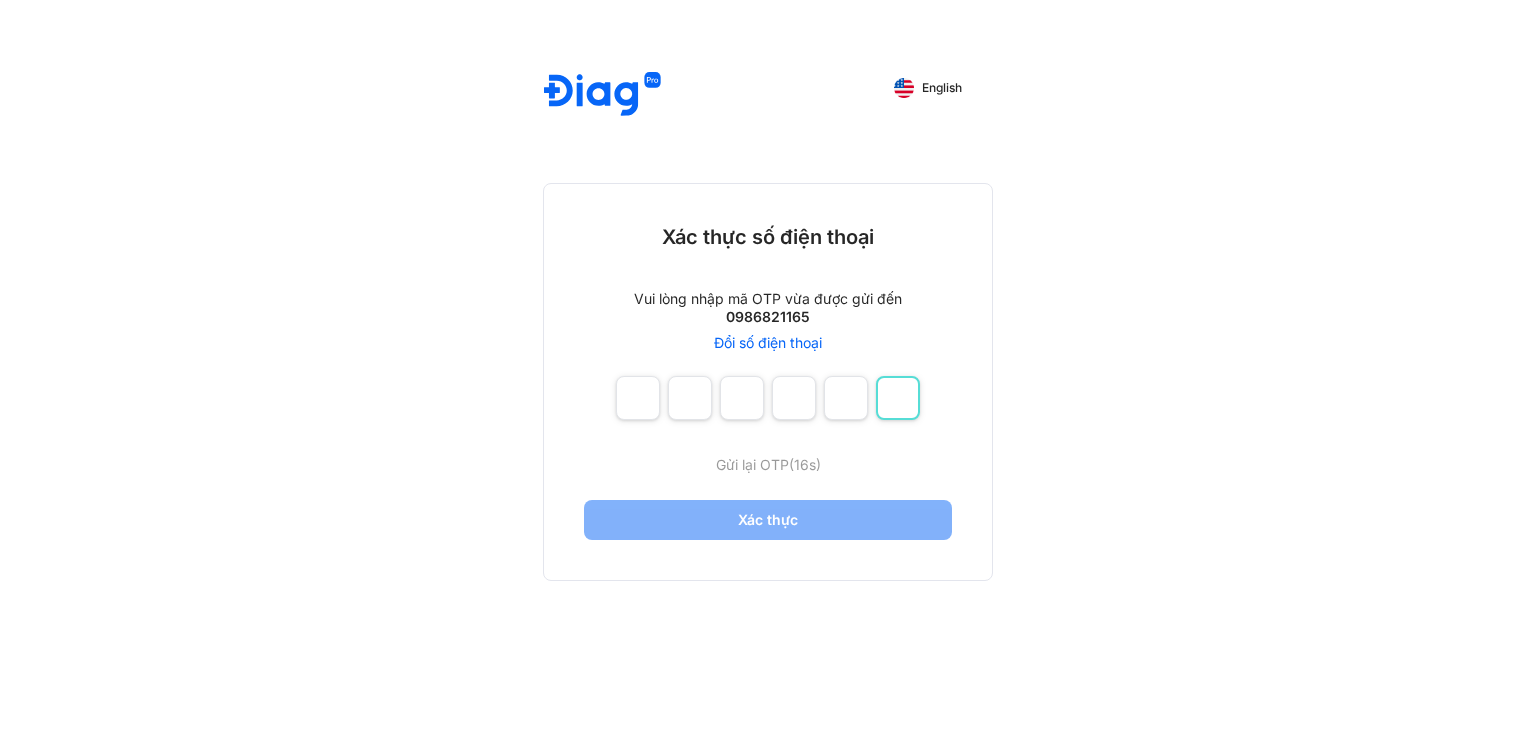 type on "*" 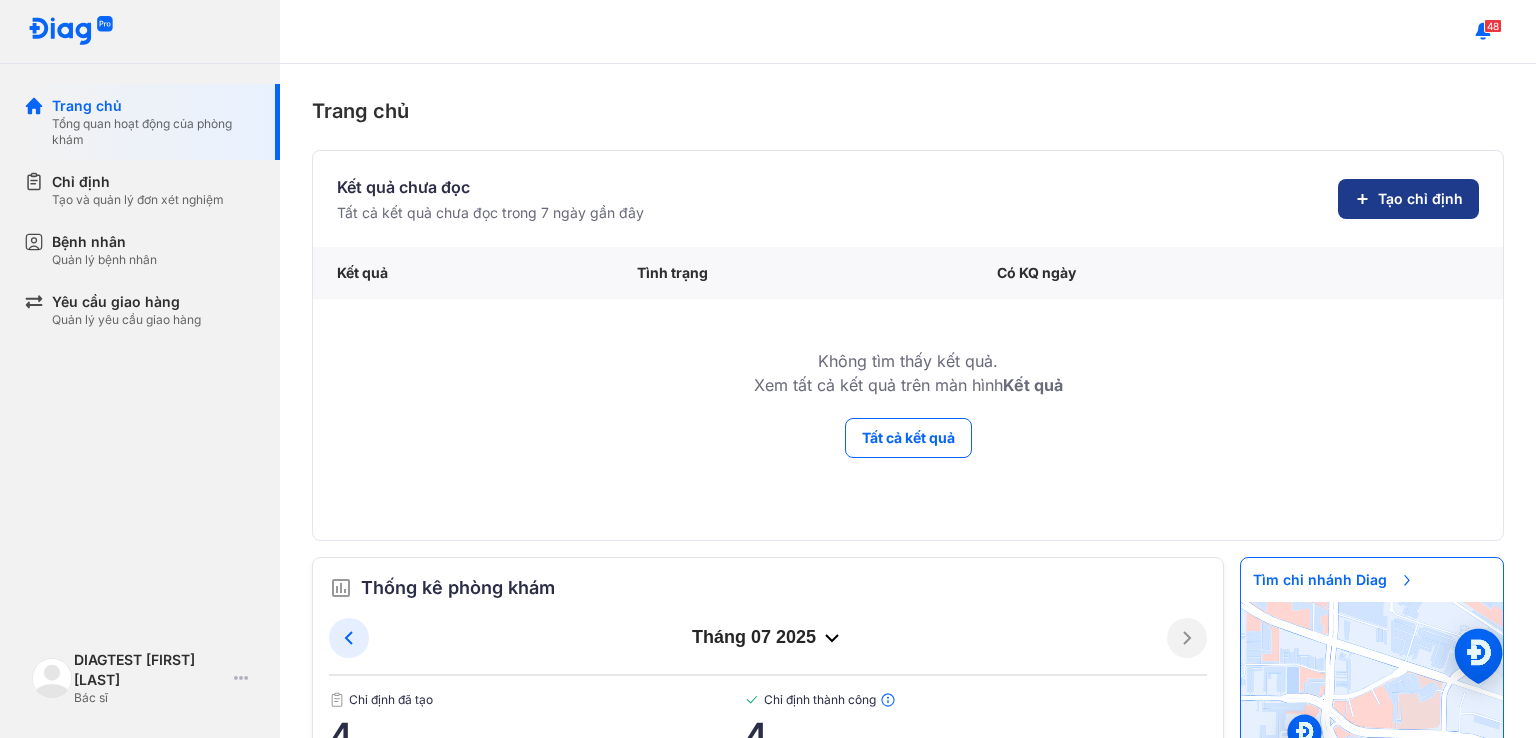 click on "Tạo chỉ định" 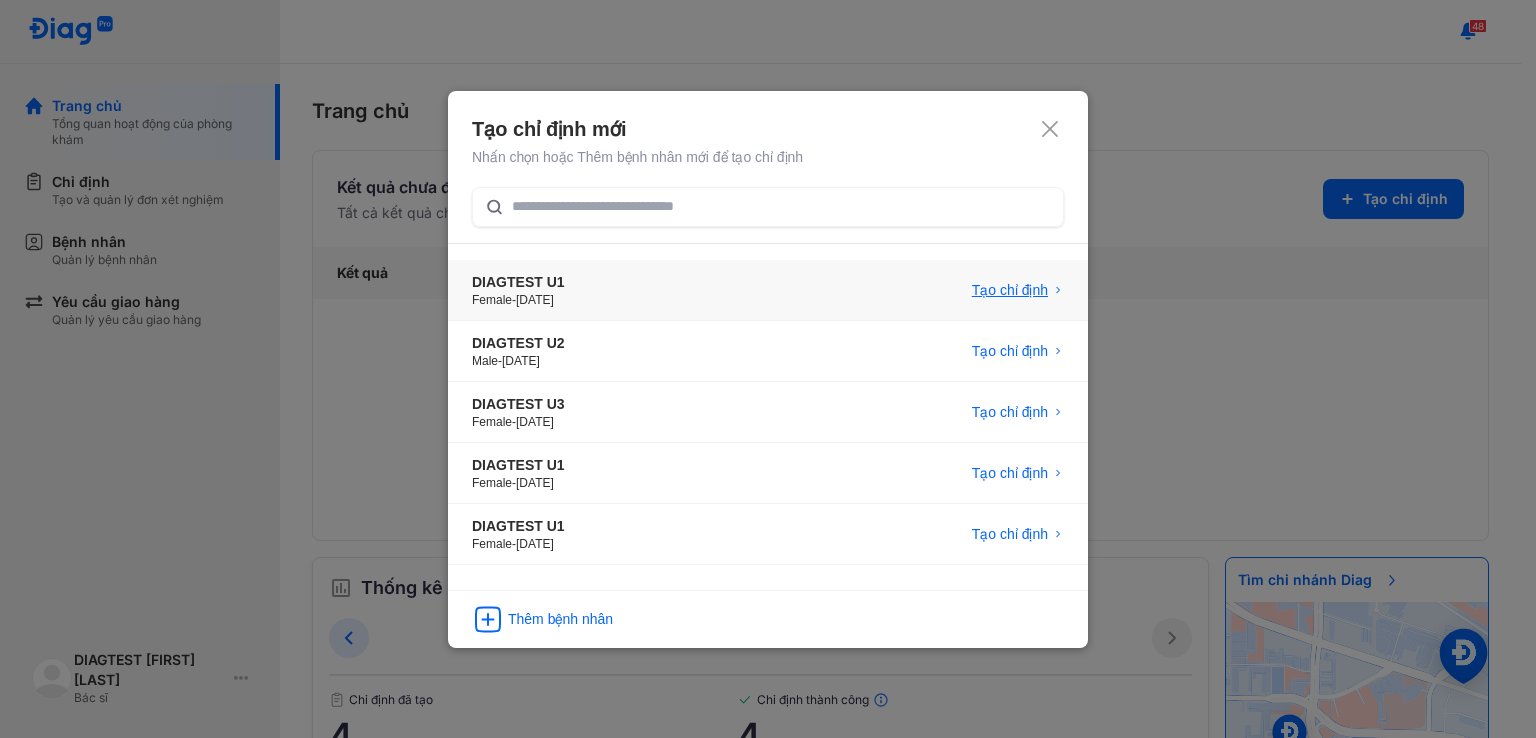 click on "Tạo chỉ định" at bounding box center [1010, 290] 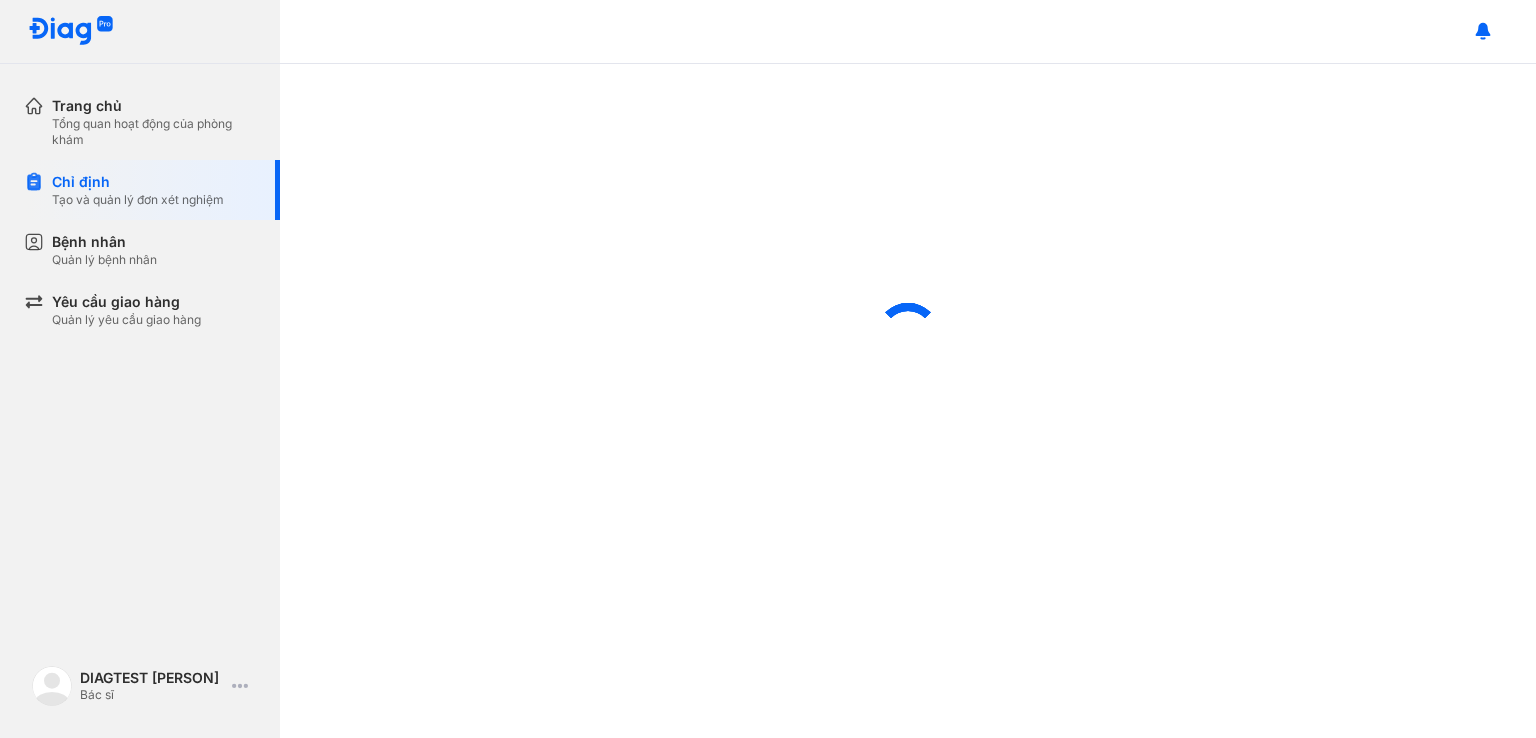 scroll, scrollTop: 0, scrollLeft: 0, axis: both 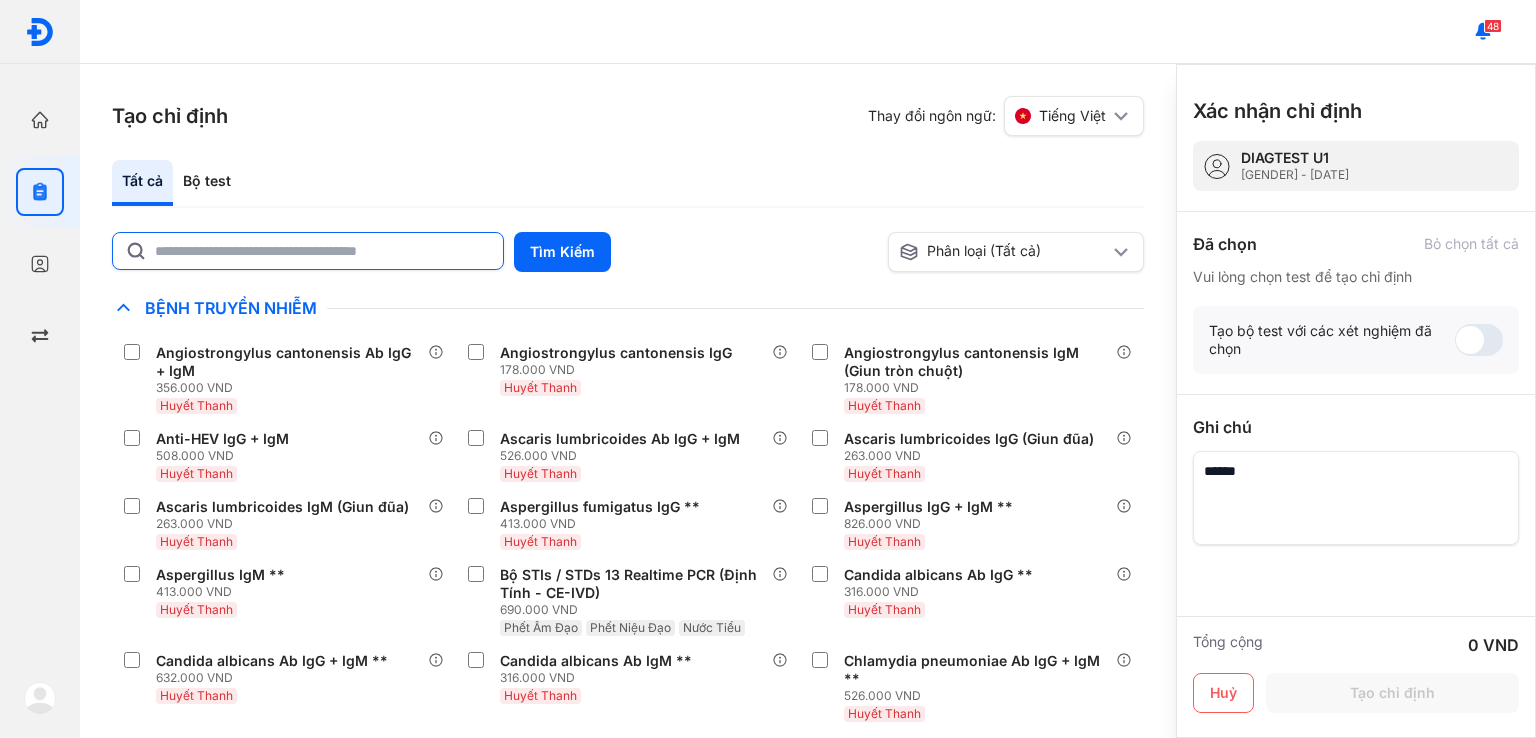 click at bounding box center [308, 251] 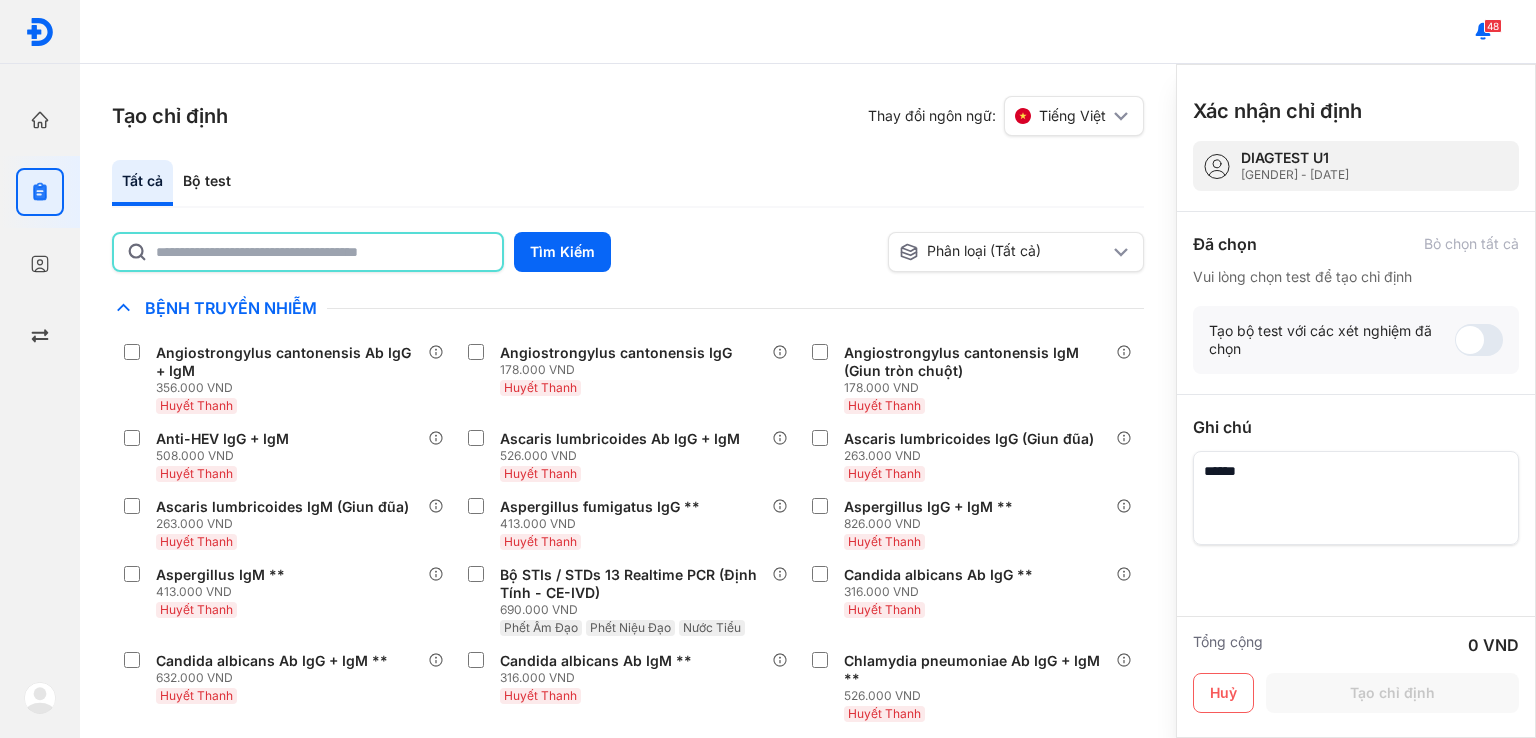 click 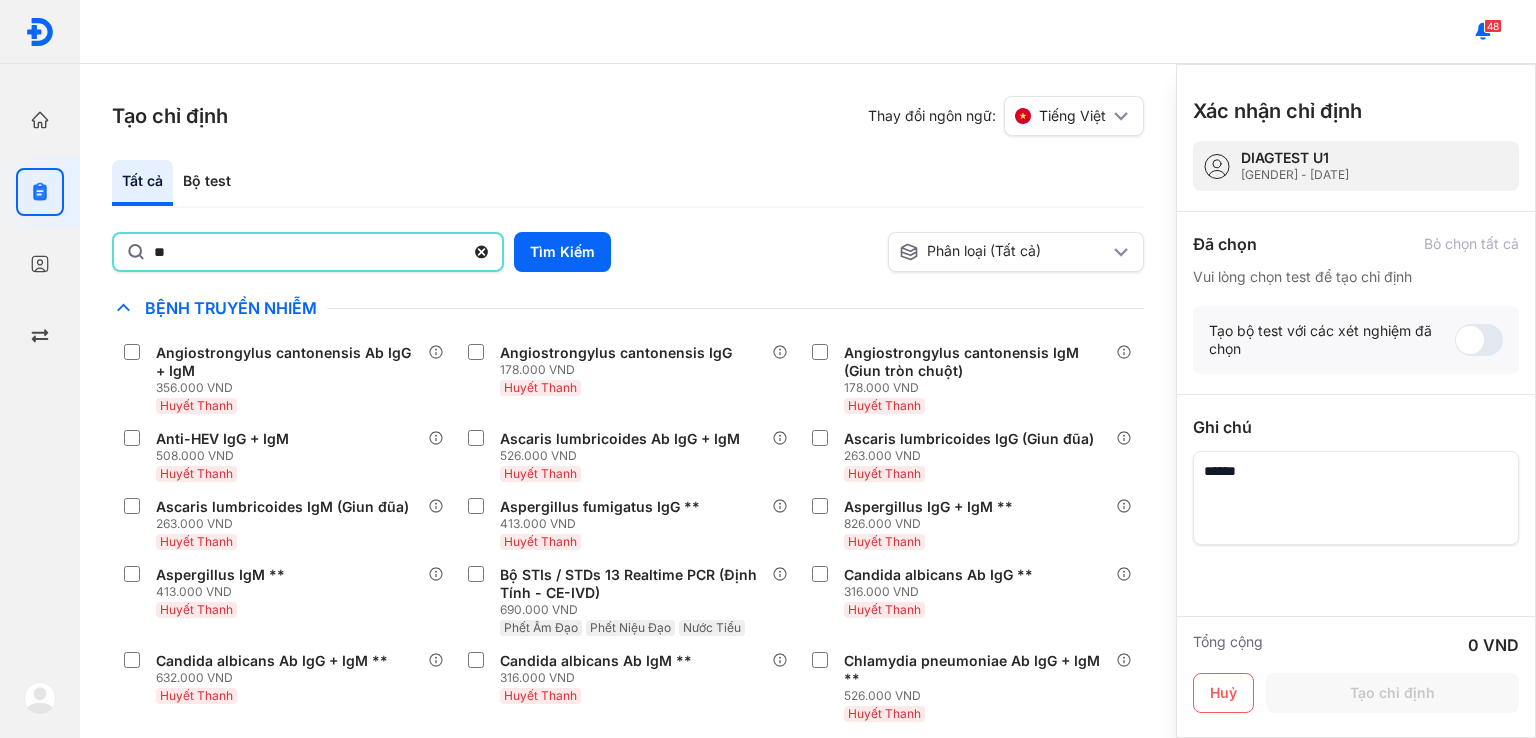 type on "*" 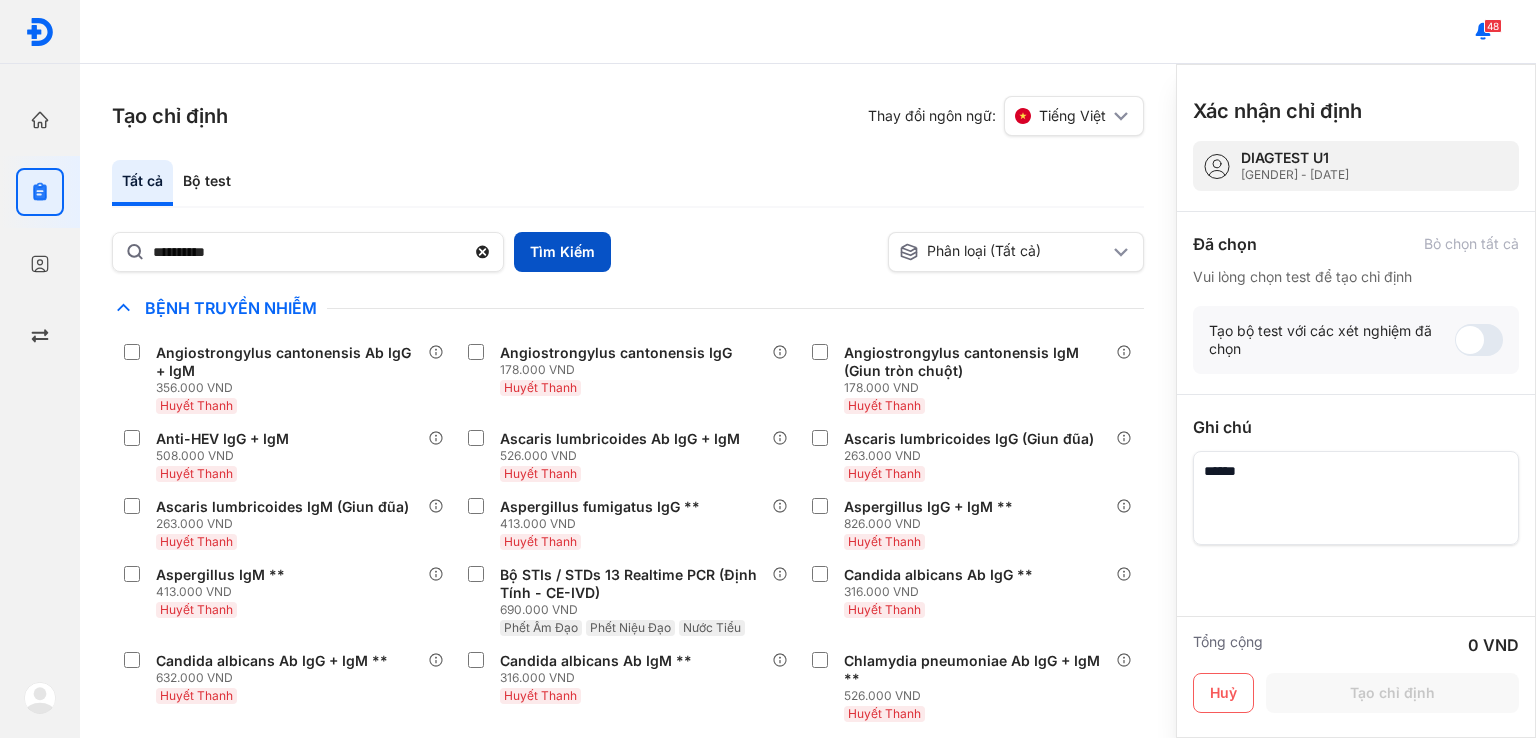 click on "Tìm Kiếm" at bounding box center (562, 252) 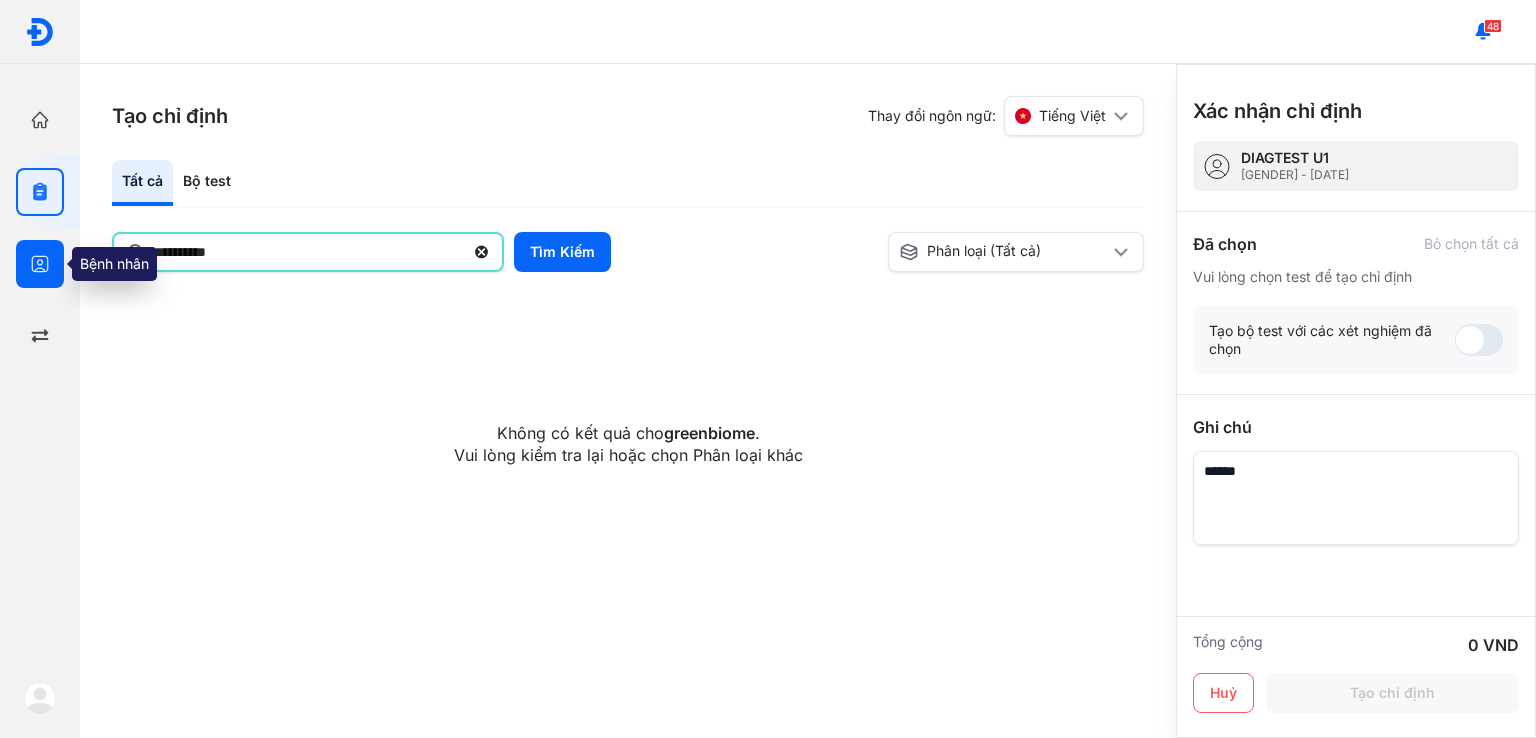 drag, startPoint x: 300, startPoint y: 255, endPoint x: 36, endPoint y: 256, distance: 264.0019 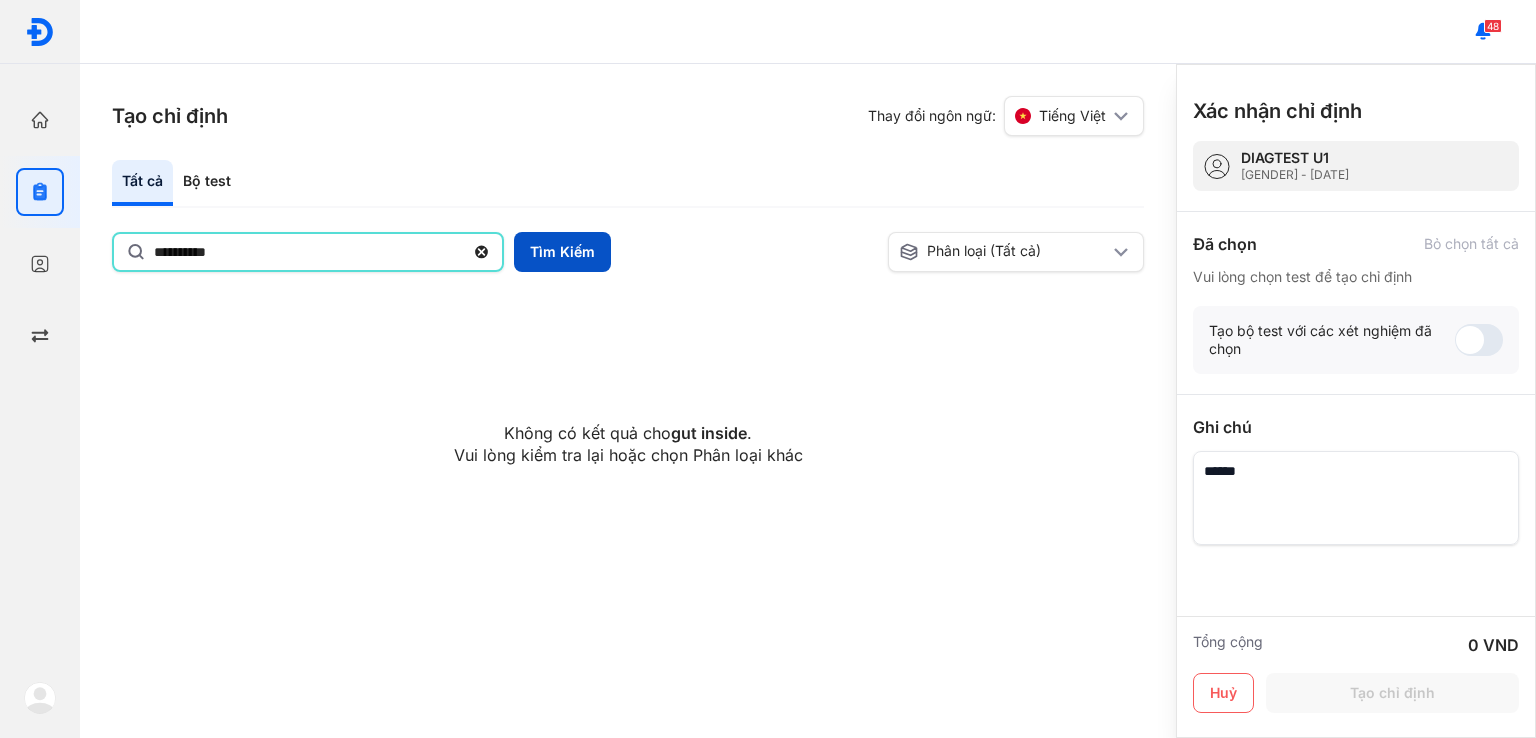 type on "**********" 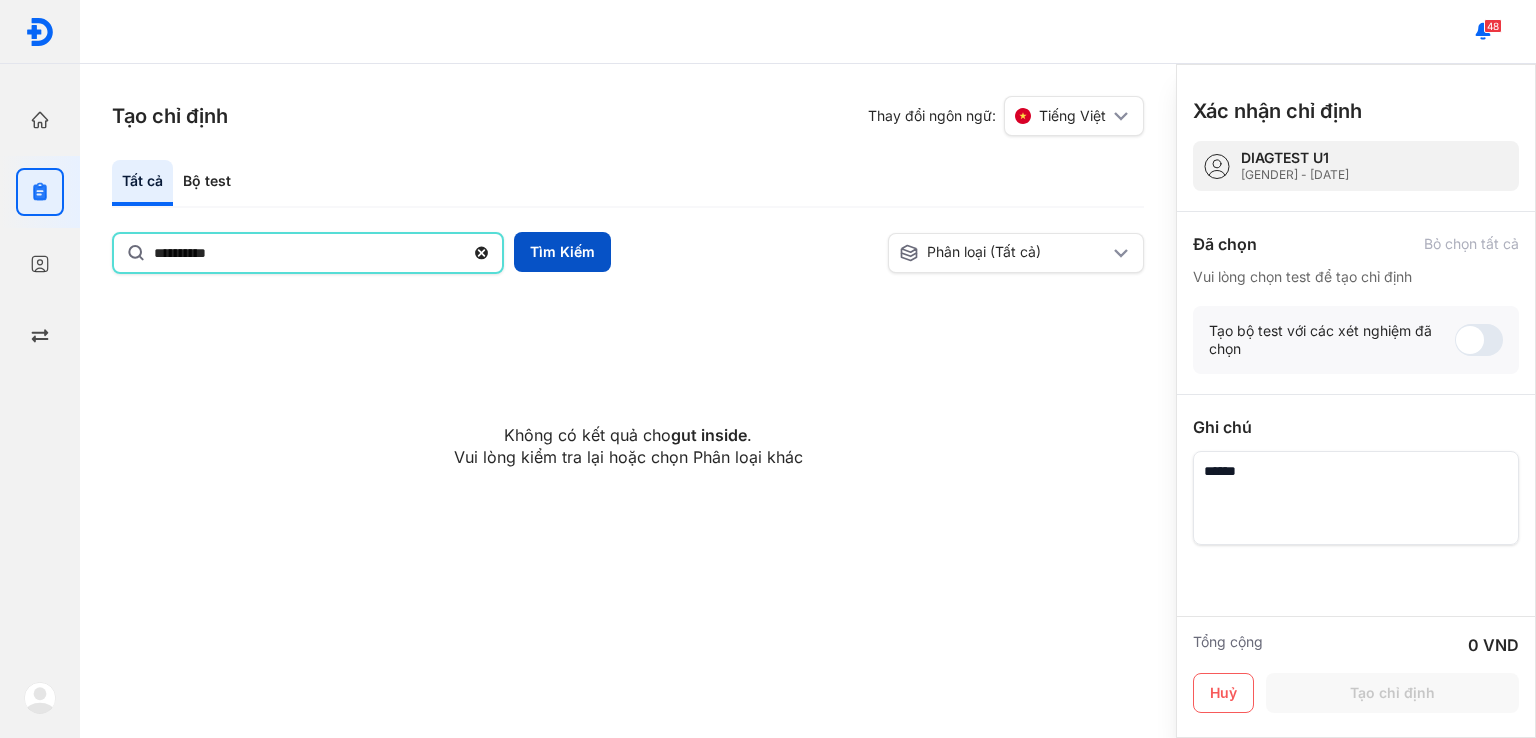 click on "Tìm Kiếm" at bounding box center (562, 252) 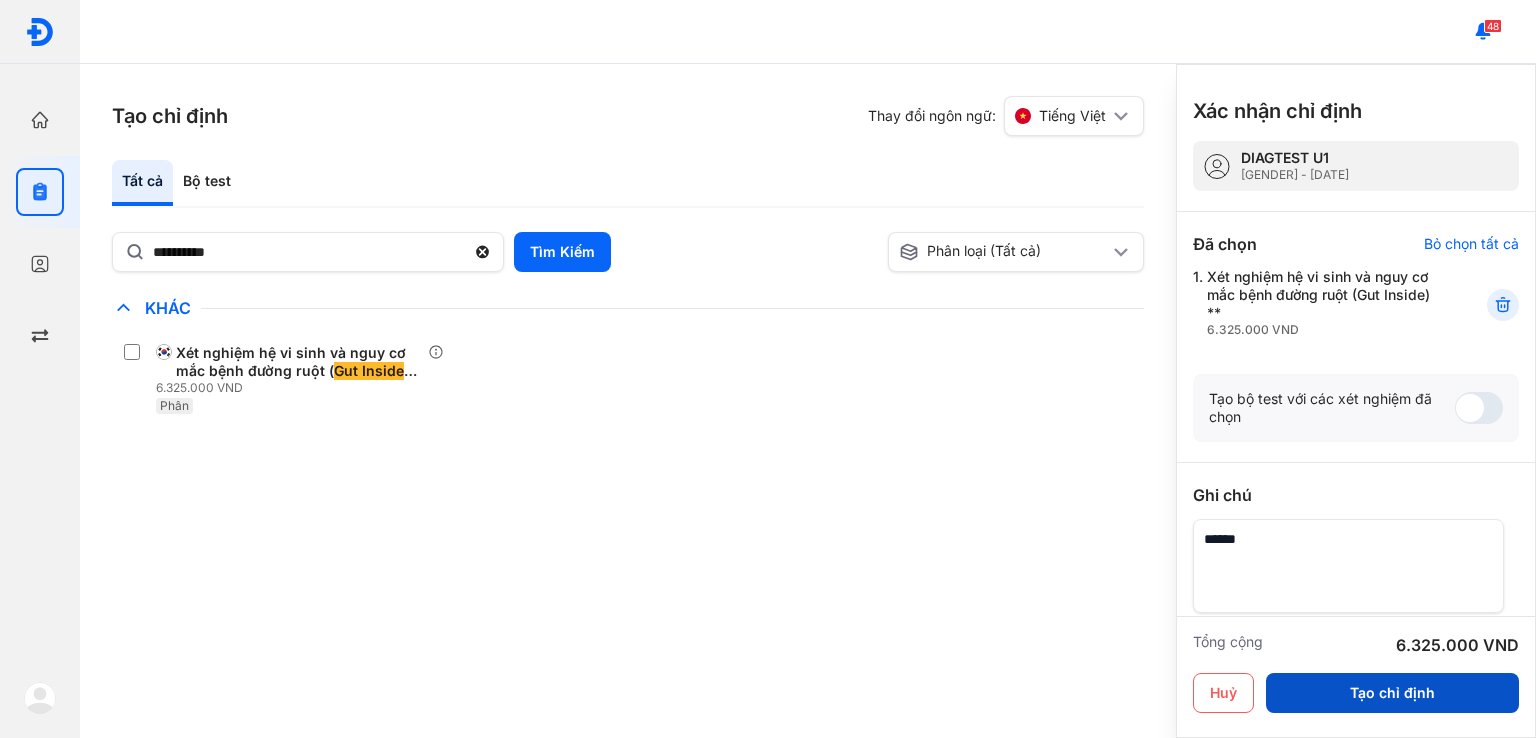 click on "Tạo chỉ định" at bounding box center (1392, 693) 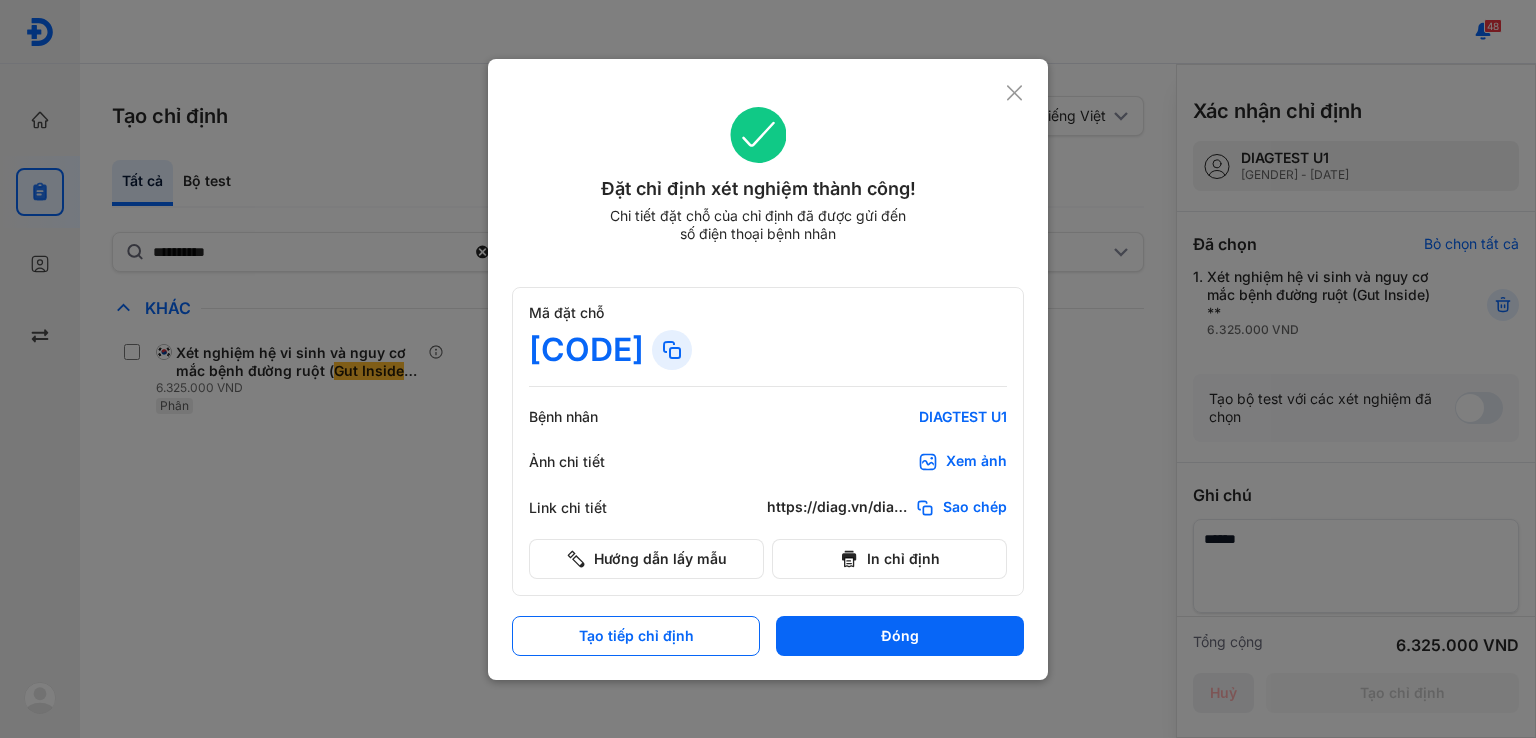 scroll, scrollTop: 0, scrollLeft: 0, axis: both 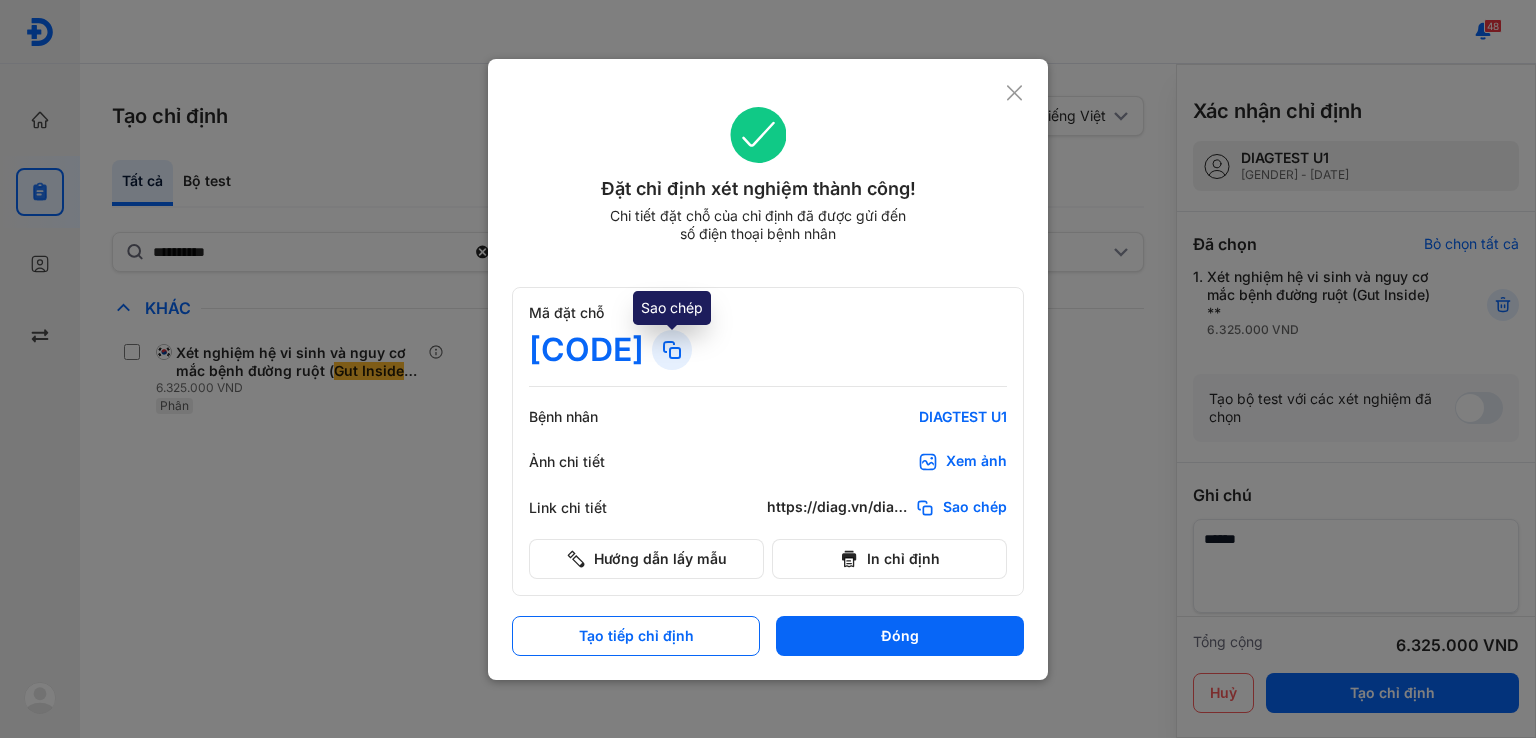 click 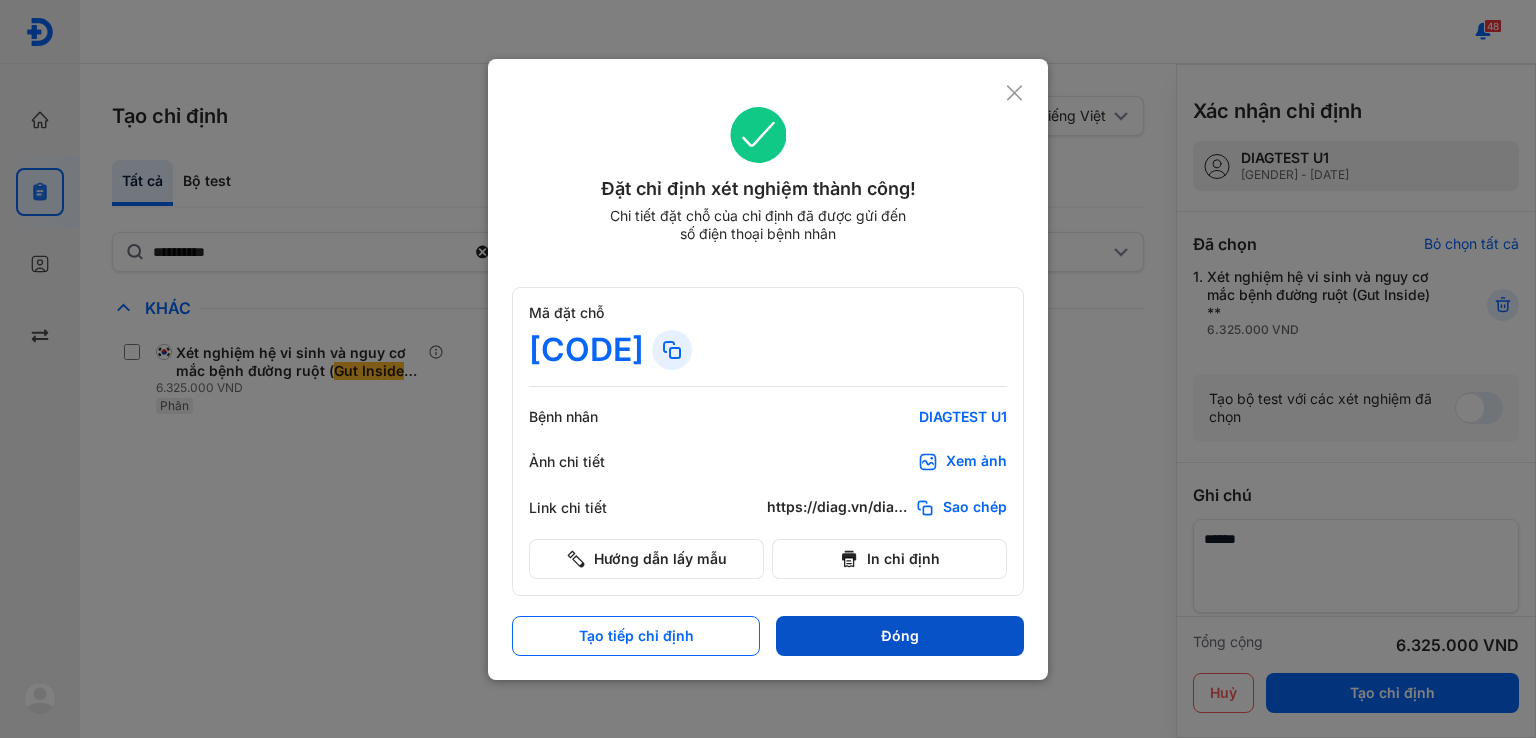 click on "Đóng" at bounding box center [900, 636] 